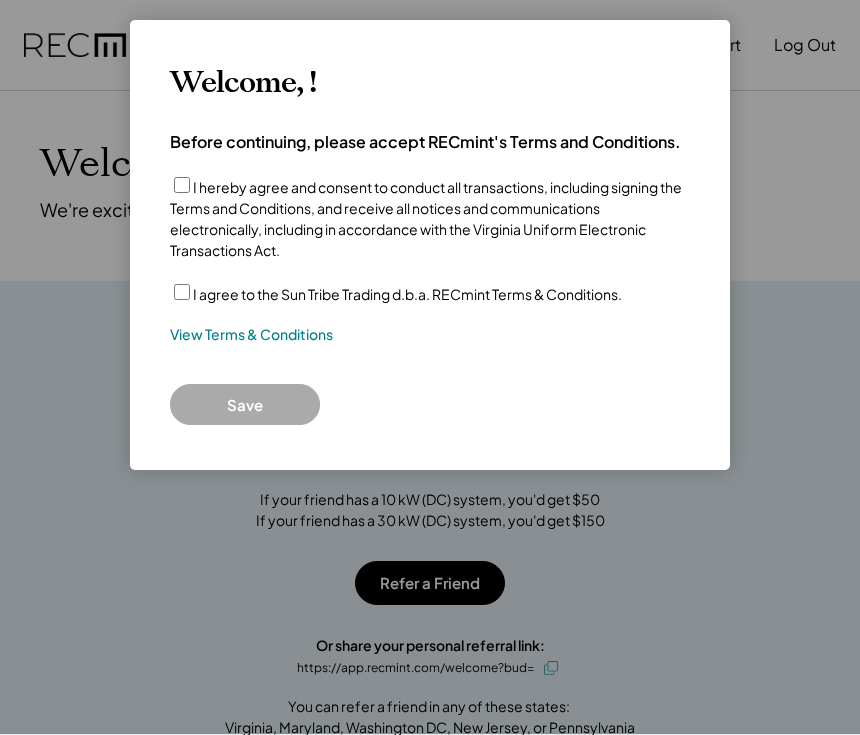 scroll, scrollTop: 0, scrollLeft: 0, axis: both 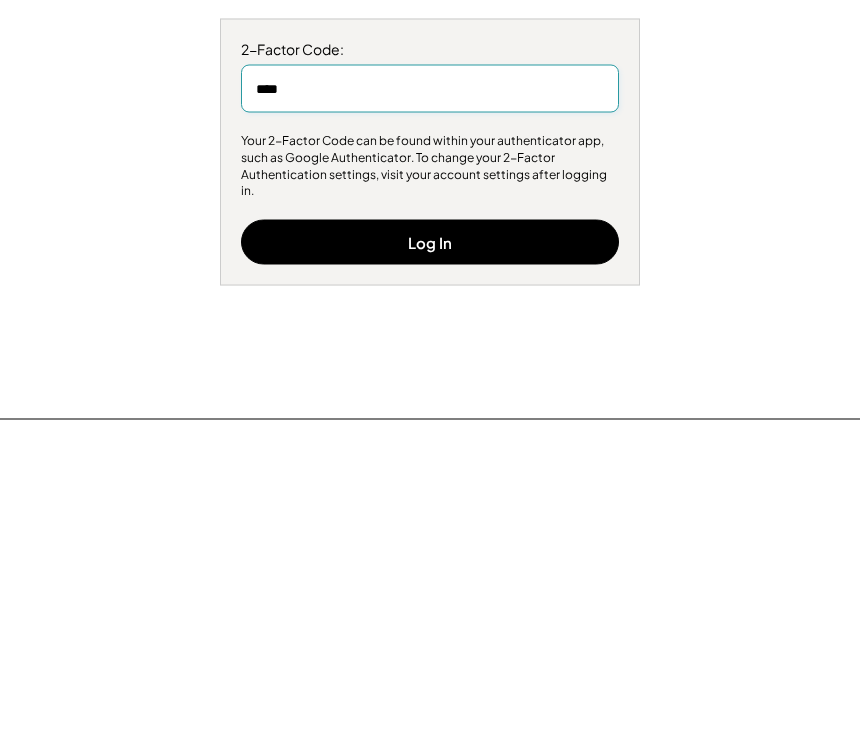 type on "******" 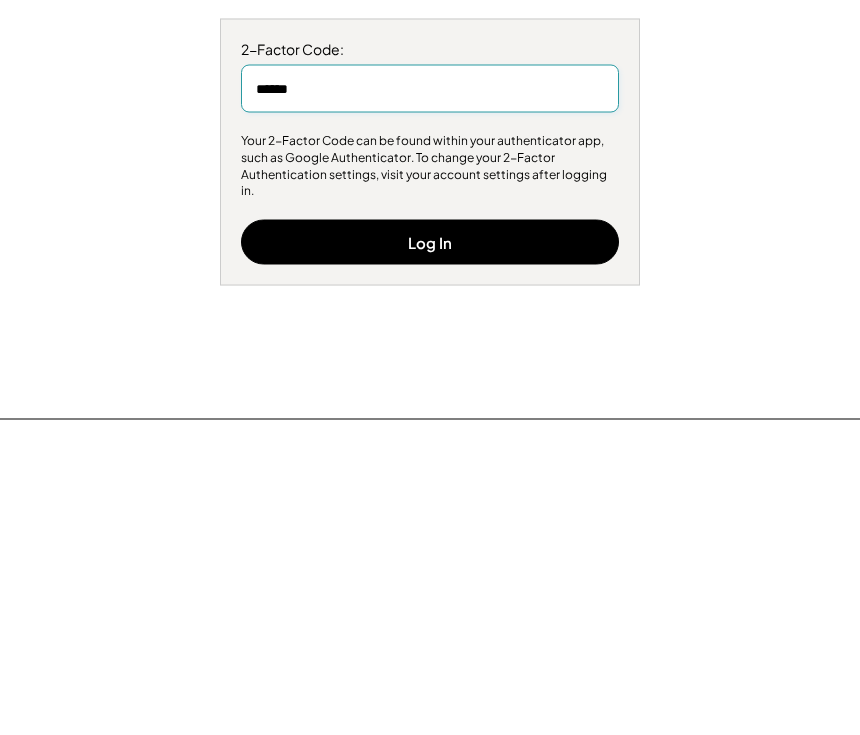 scroll, scrollTop: 272, scrollLeft: 0, axis: vertical 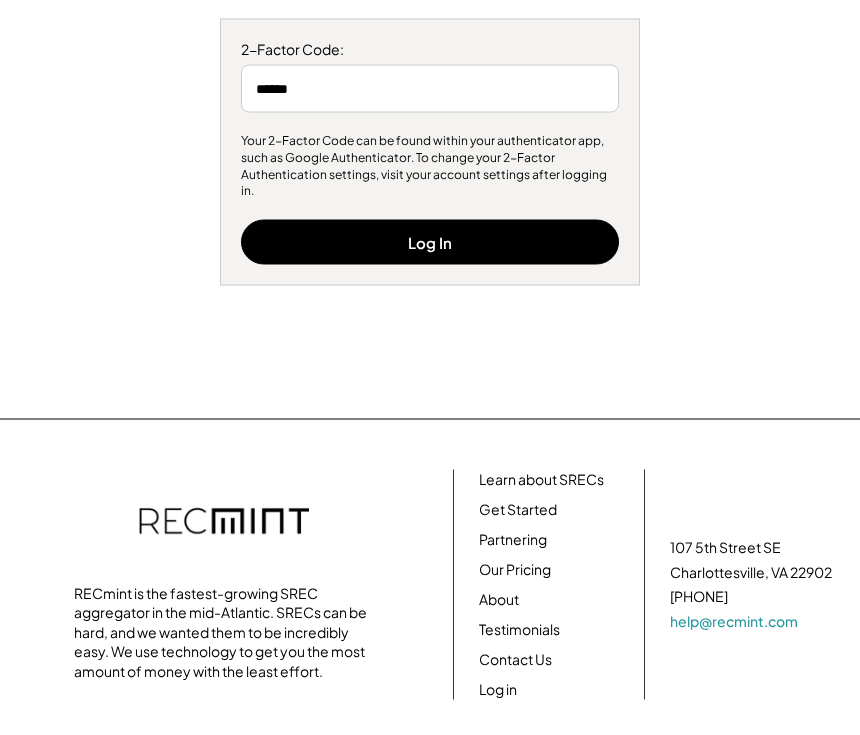 click on "Log In" at bounding box center [430, 242] 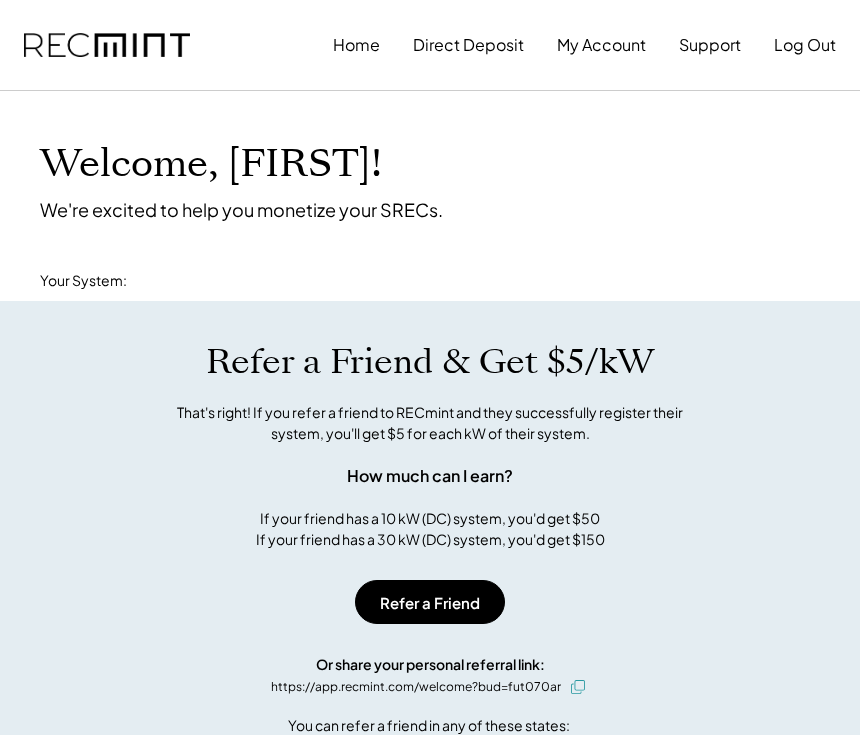 scroll, scrollTop: 0, scrollLeft: 0, axis: both 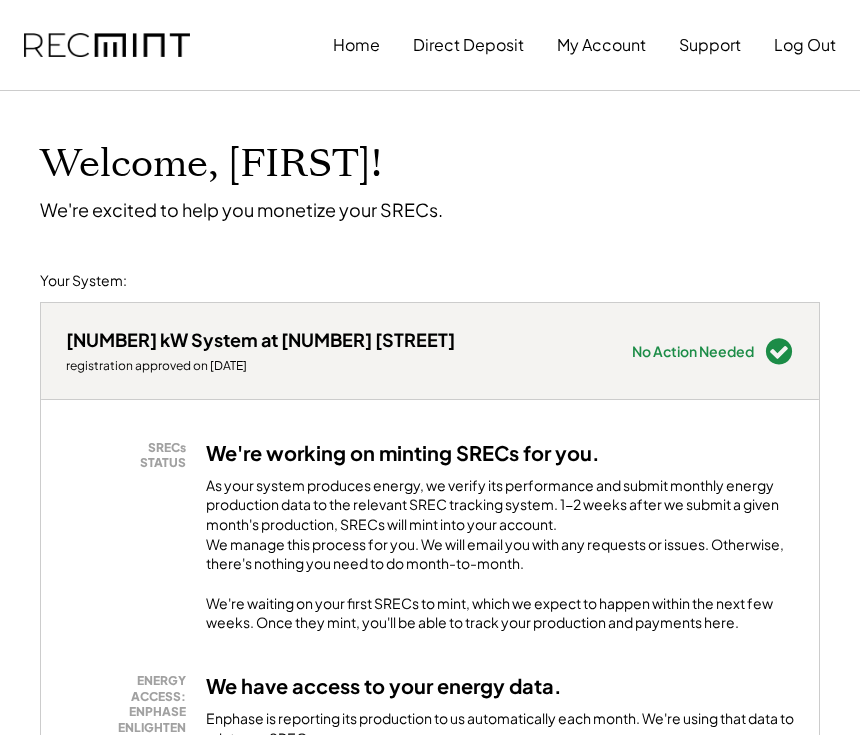 click on "Direct Deposit" at bounding box center (468, 45) 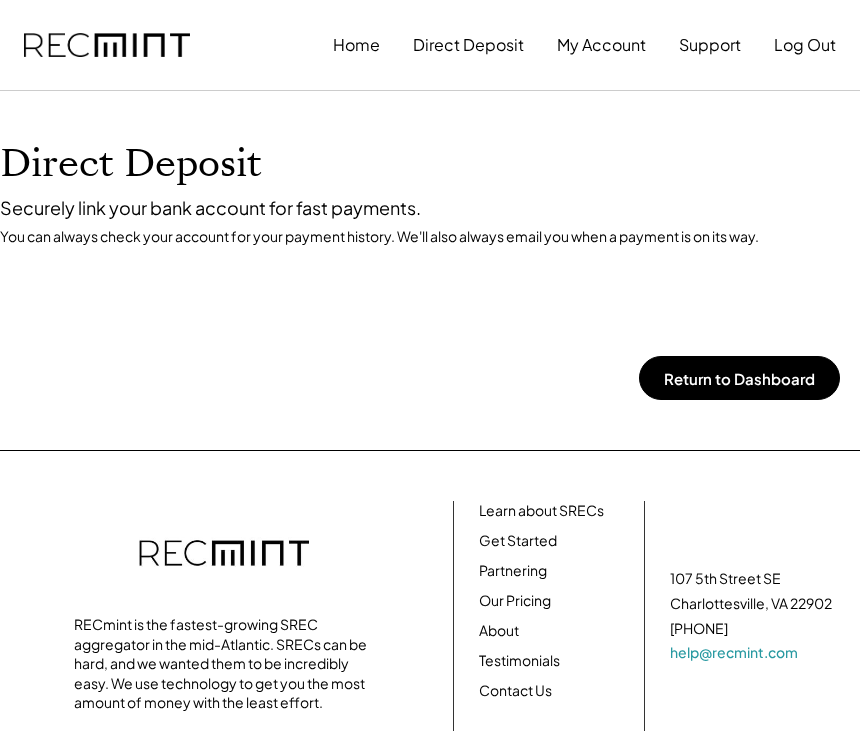 scroll, scrollTop: 0, scrollLeft: 0, axis: both 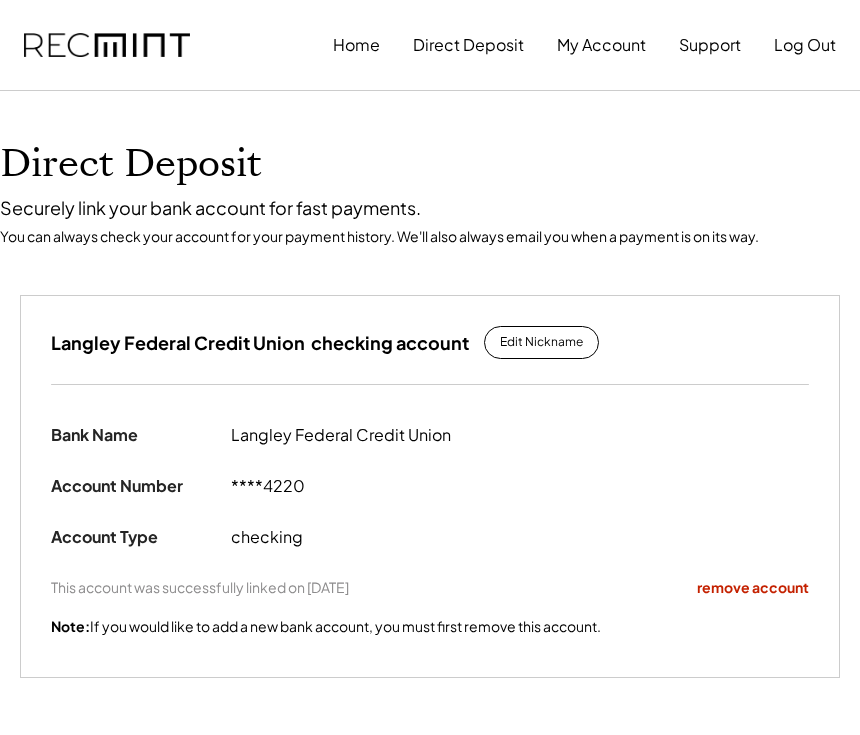 click on "My Account" at bounding box center (601, 45) 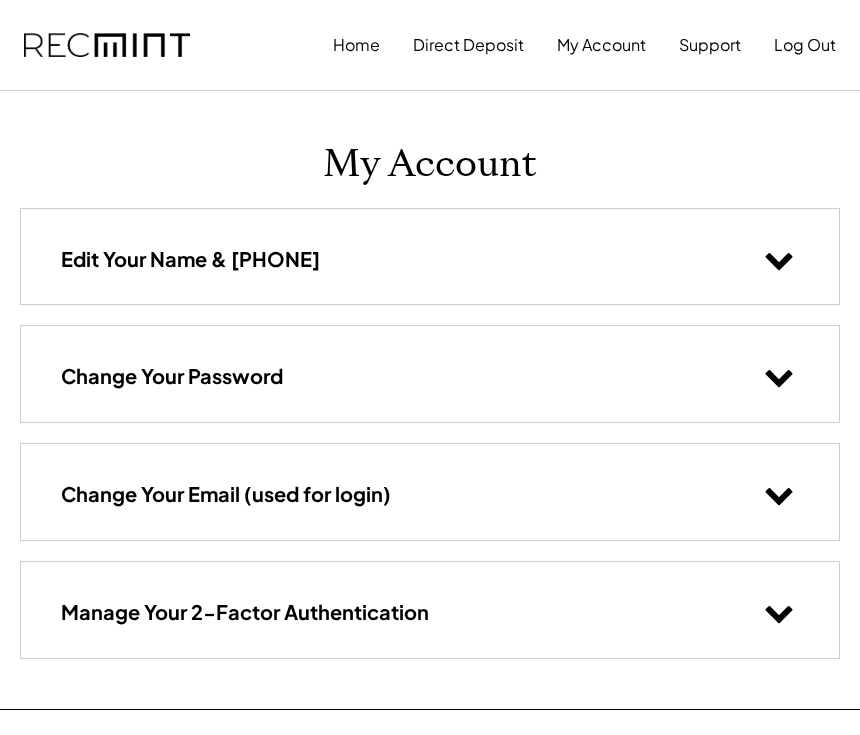 scroll, scrollTop: 0, scrollLeft: 0, axis: both 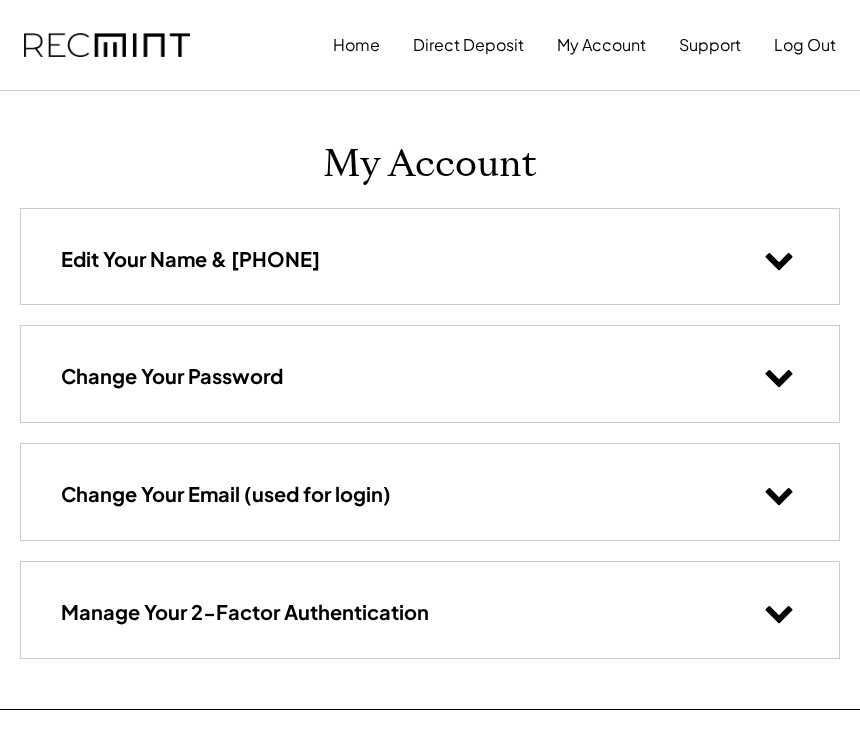 click on "Direct Deposit" at bounding box center (468, 45) 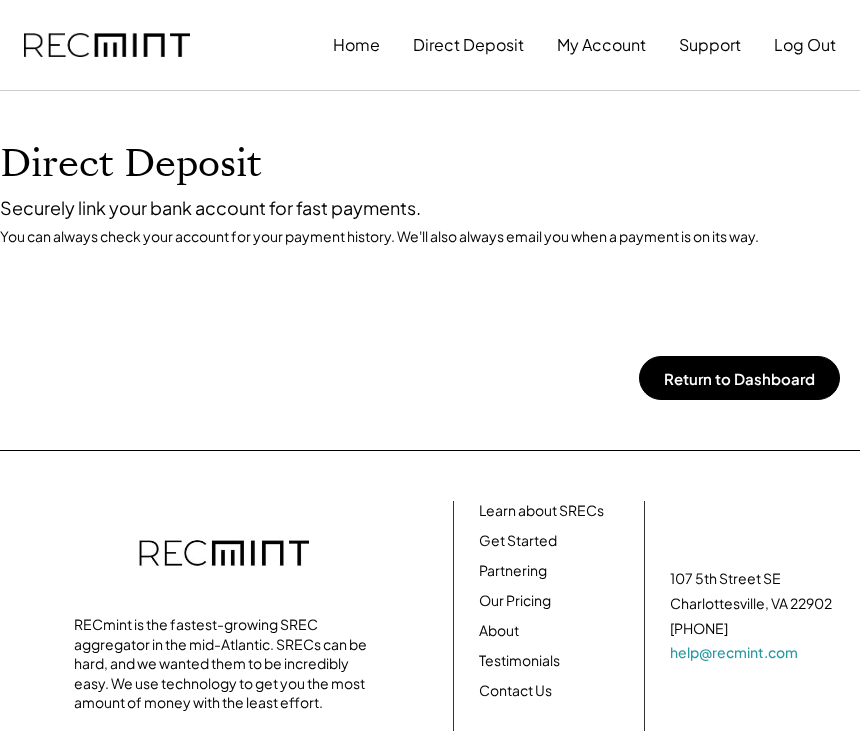 scroll, scrollTop: 0, scrollLeft: 0, axis: both 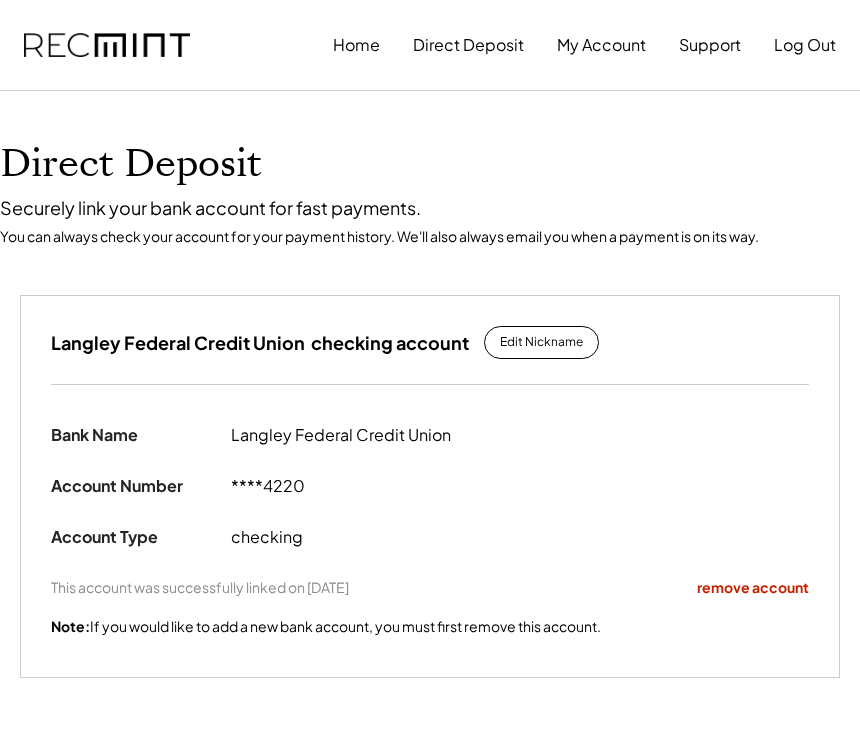 click on "My Account" at bounding box center (601, 45) 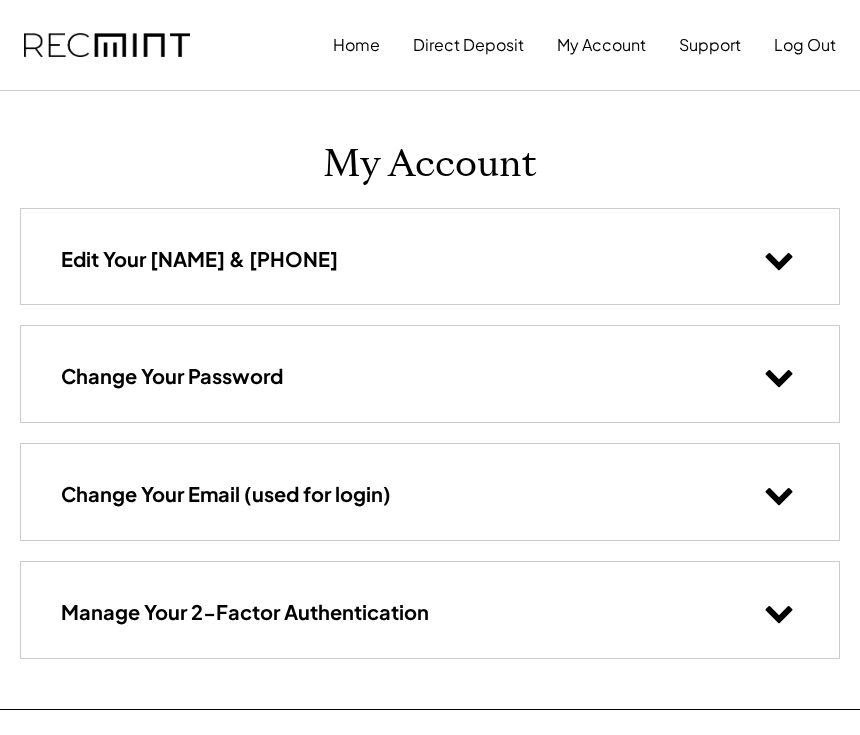 scroll, scrollTop: 0, scrollLeft: 0, axis: both 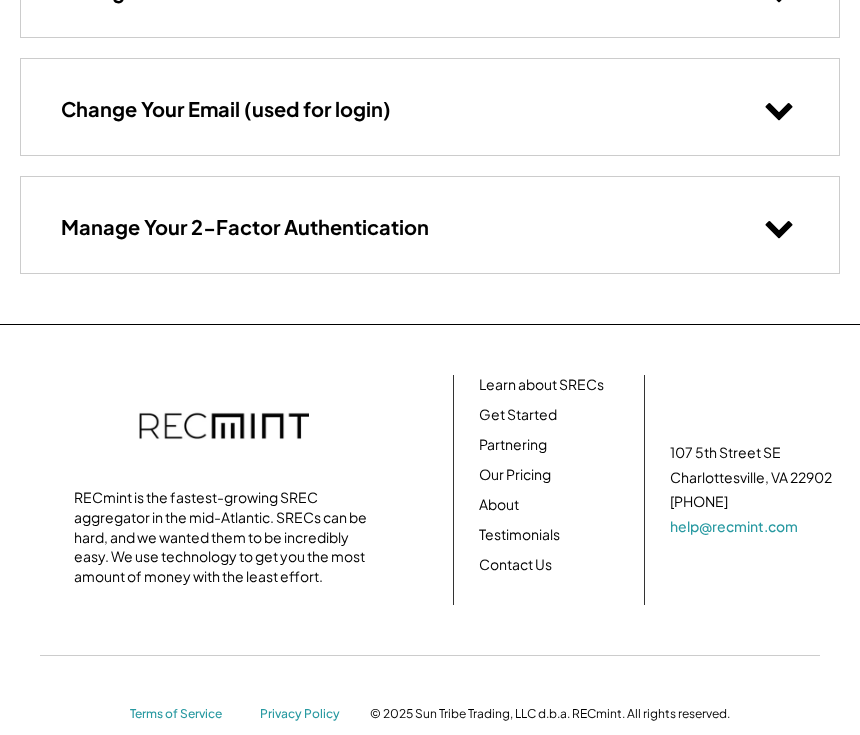 click on "Our Pricing" at bounding box center (515, 475) 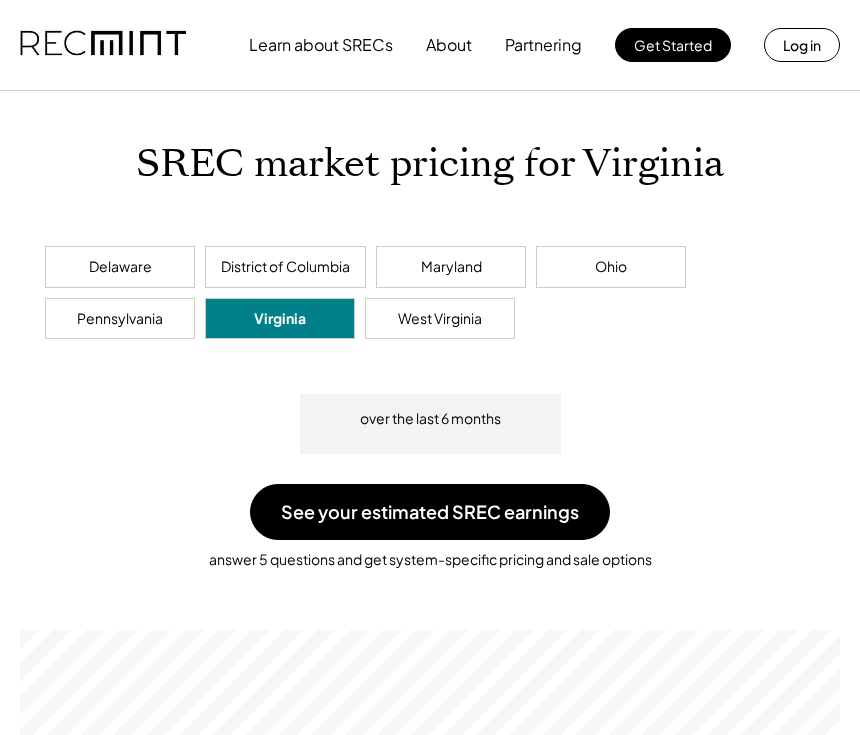 scroll, scrollTop: 0, scrollLeft: 0, axis: both 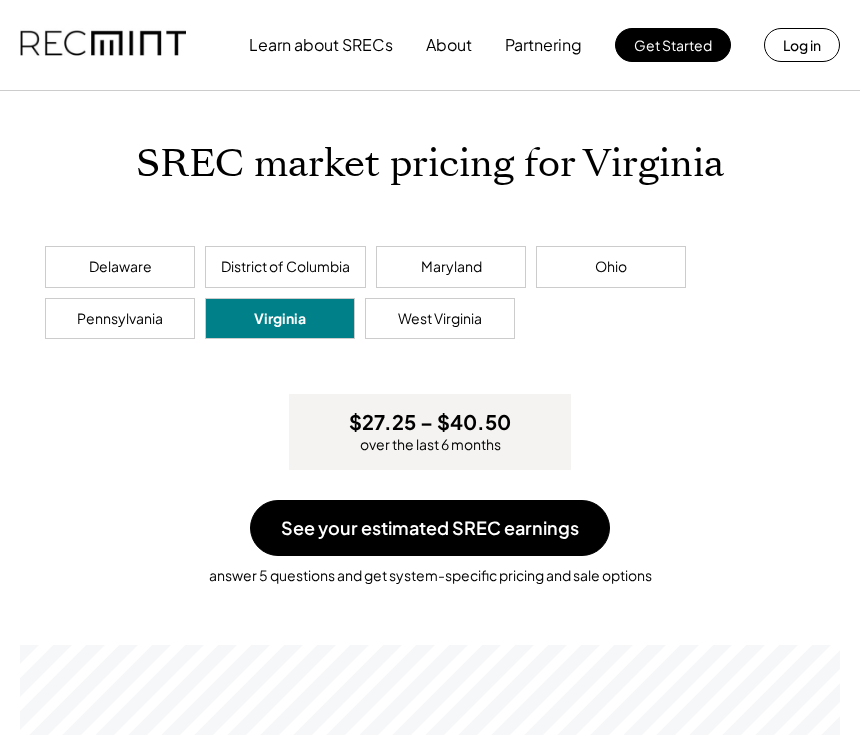 click on "See your estimated SREC earnings" at bounding box center (430, 528) 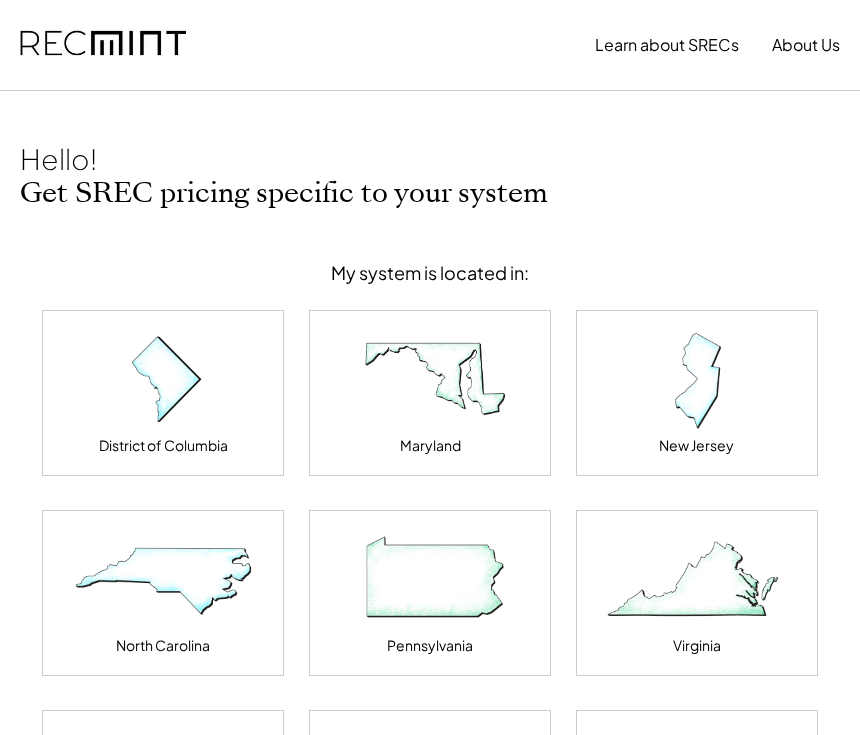 scroll, scrollTop: 0, scrollLeft: 0, axis: both 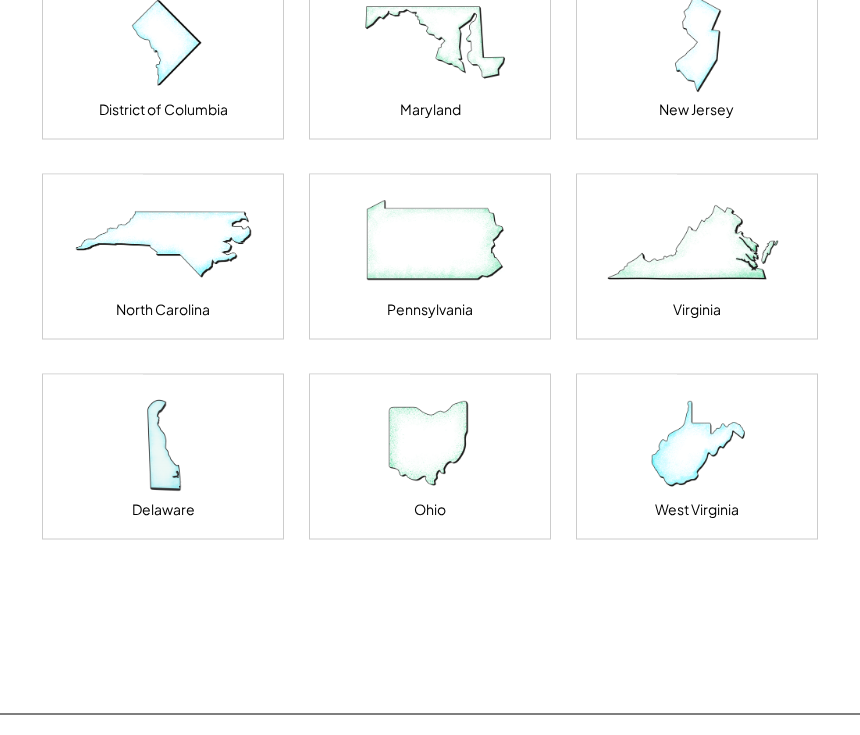 click at bounding box center [697, 245] 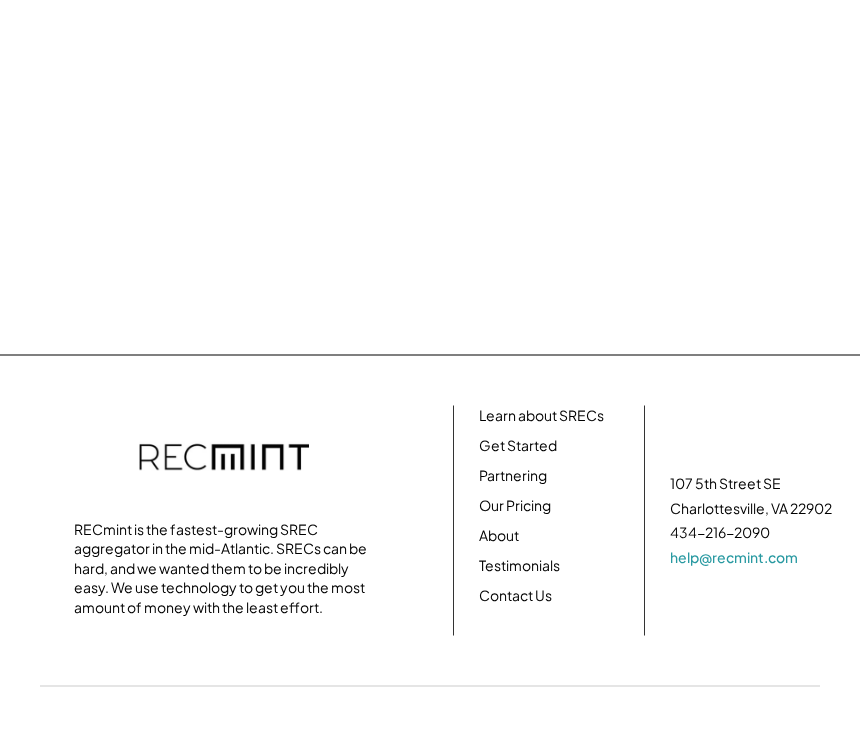 scroll, scrollTop: 337, scrollLeft: 0, axis: vertical 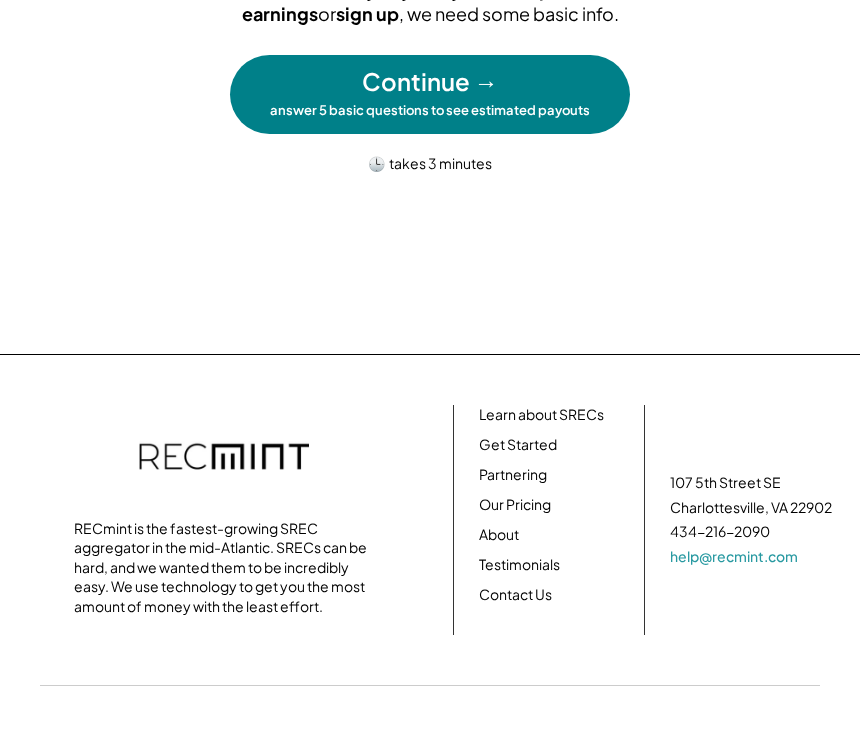 click on "answer 5 basic questions to see estimated payouts" at bounding box center (430, 110) 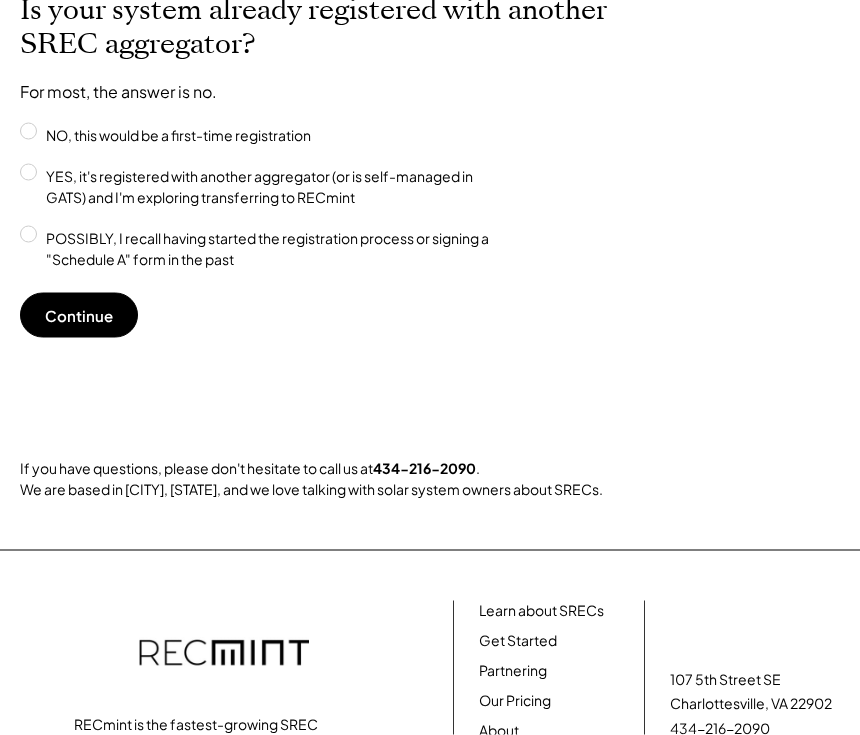 scroll, scrollTop: 0, scrollLeft: 0, axis: both 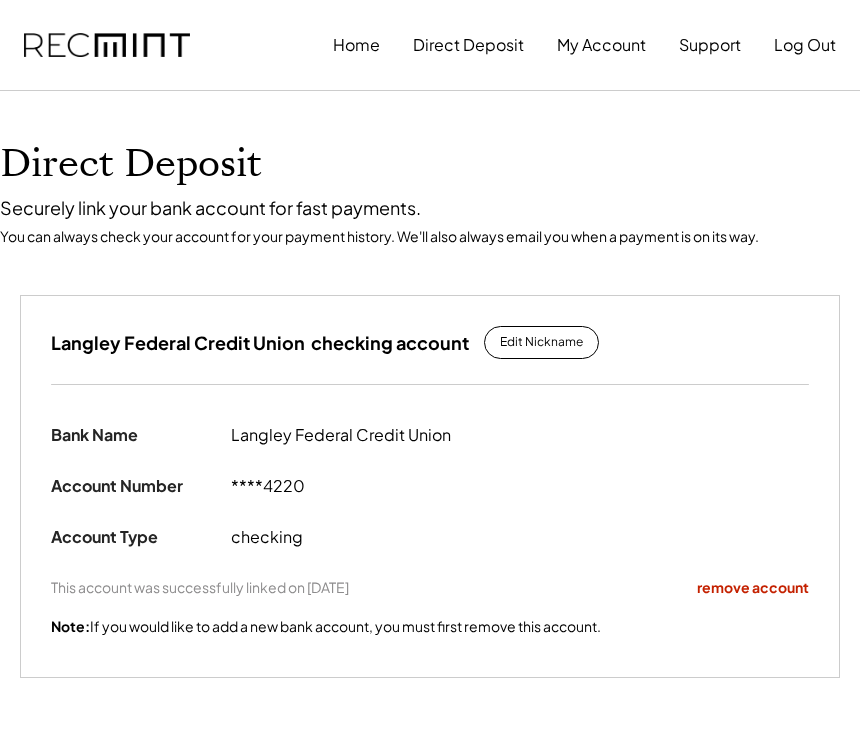 click on "Support" at bounding box center (710, 45) 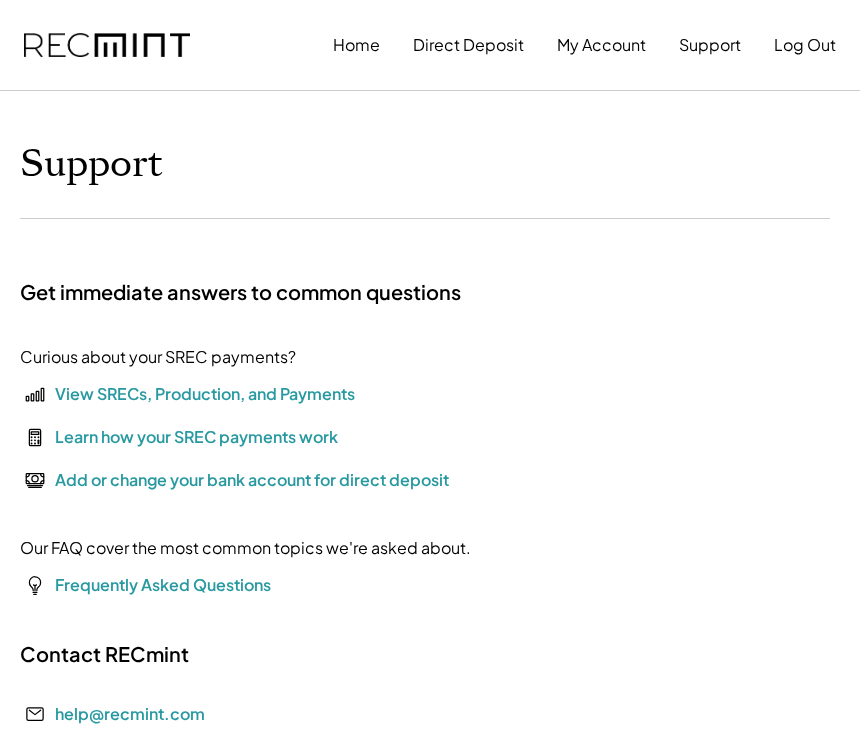 scroll, scrollTop: 0, scrollLeft: 0, axis: both 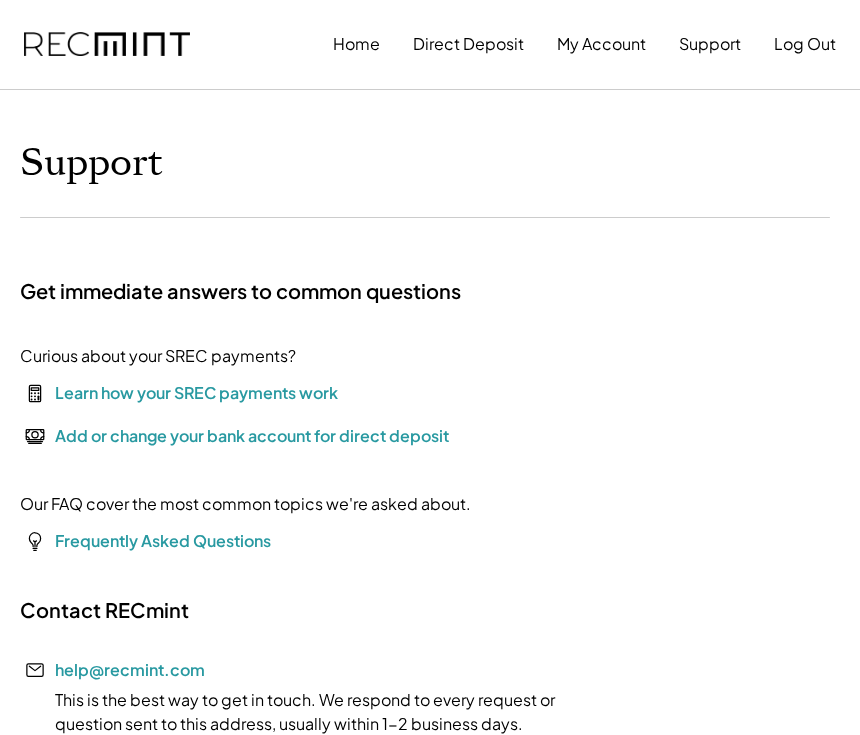 click on "Learn how your SREC payments work" at bounding box center (196, 394) 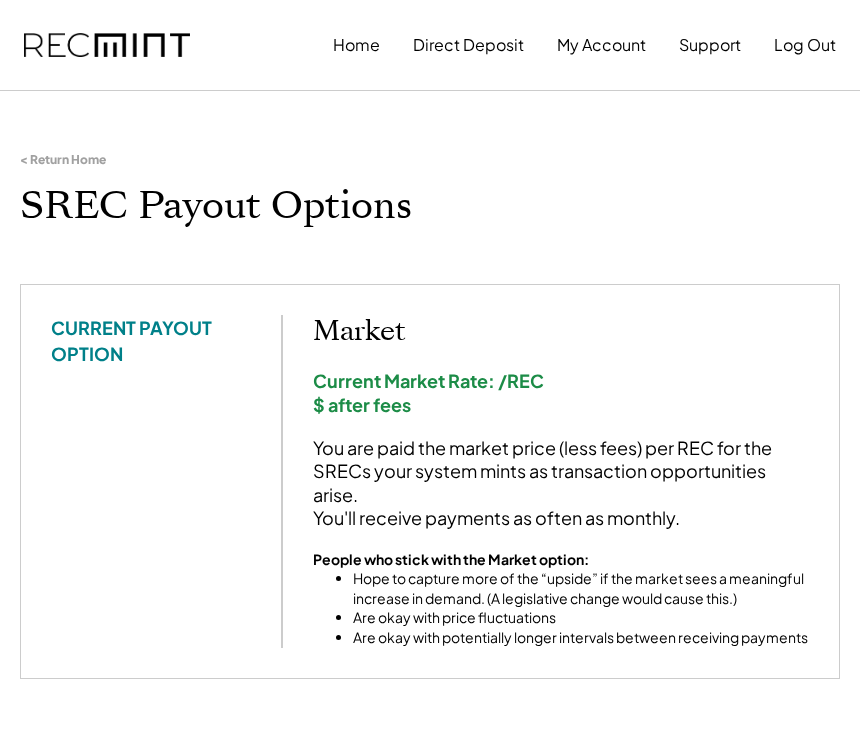 scroll, scrollTop: 0, scrollLeft: 0, axis: both 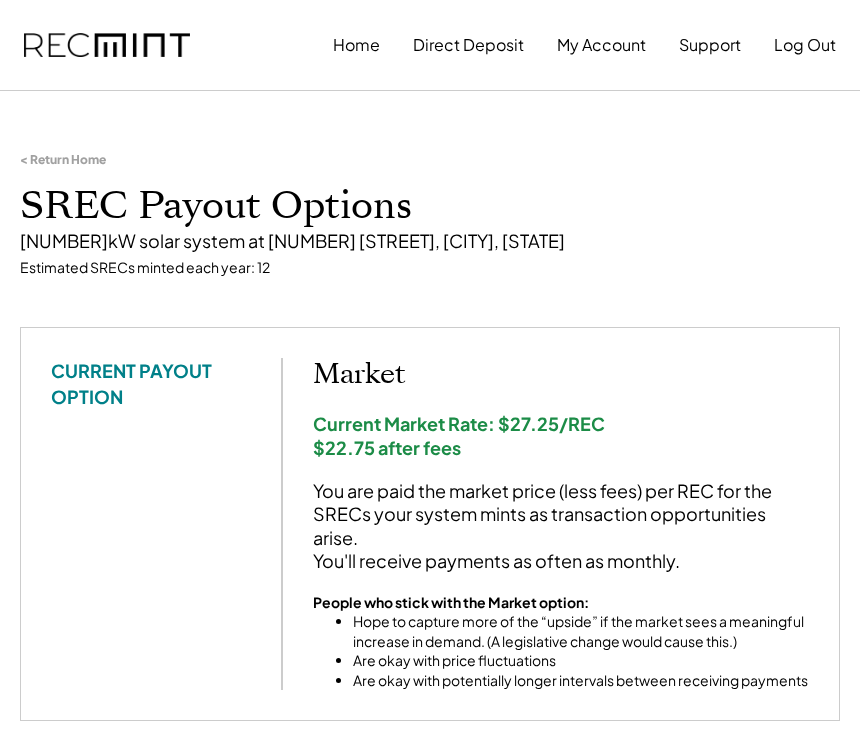 click on "Home" at bounding box center [356, 45] 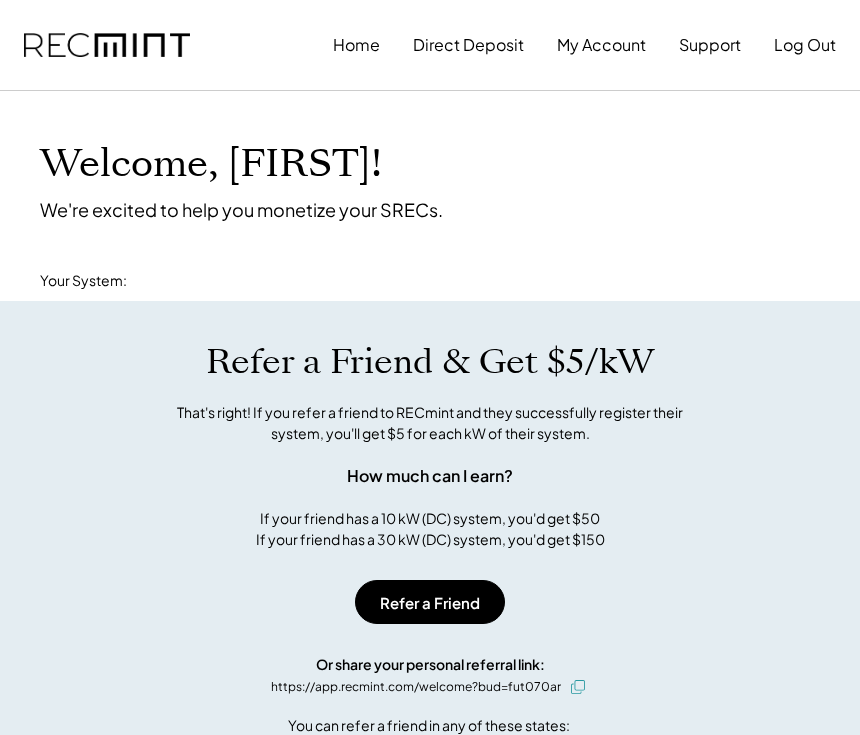 scroll, scrollTop: 0, scrollLeft: 0, axis: both 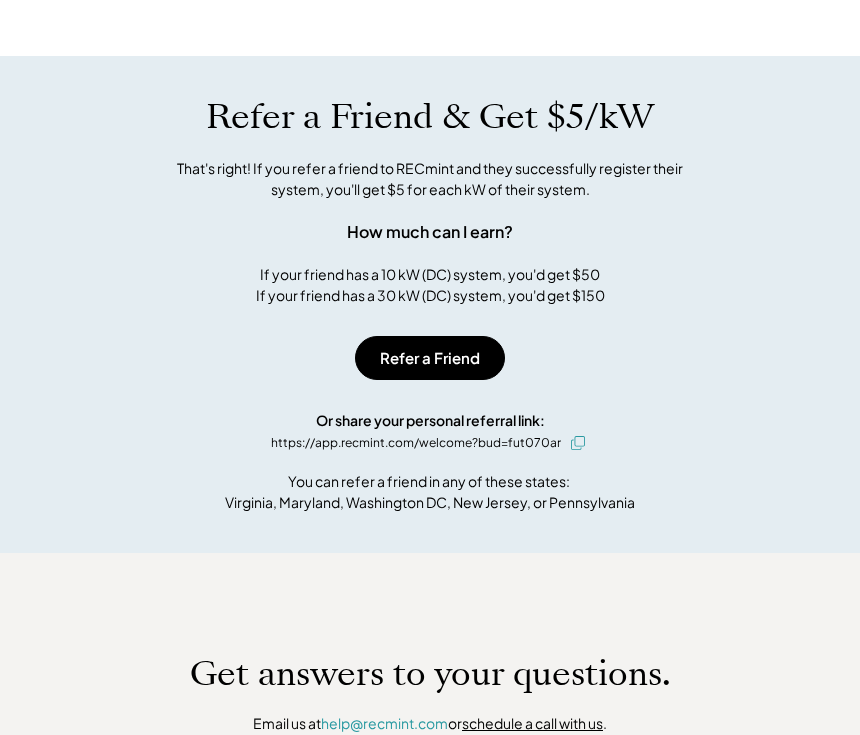 click on "Refer a Friend" at bounding box center [430, 358] 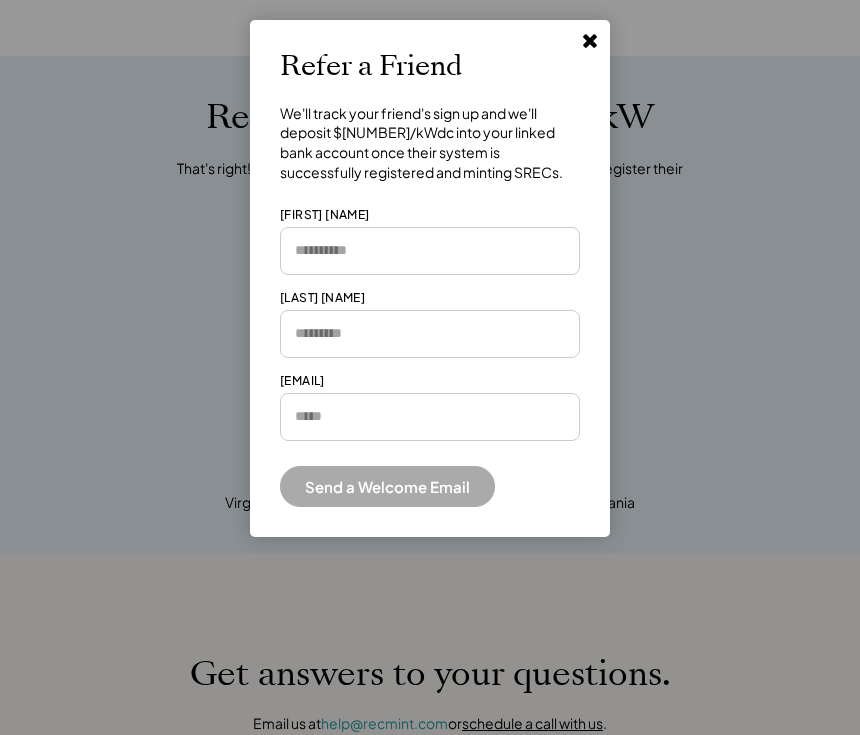 click 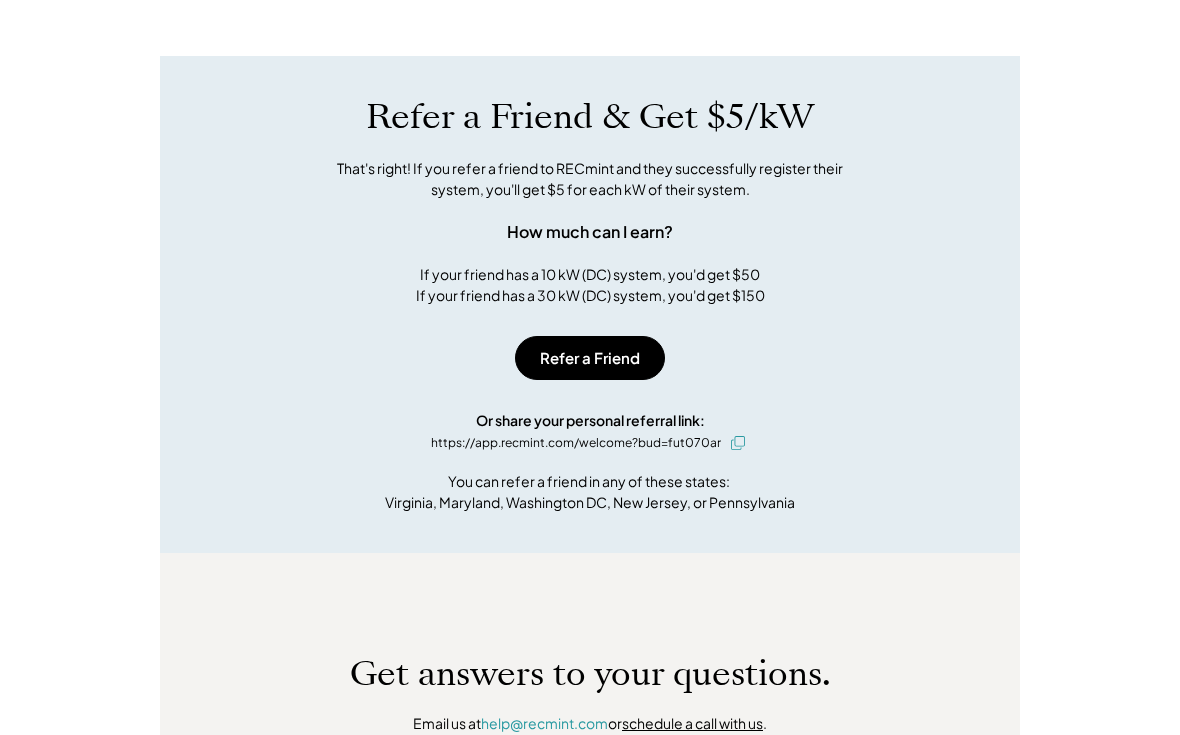 scroll, scrollTop: 987, scrollLeft: 0, axis: vertical 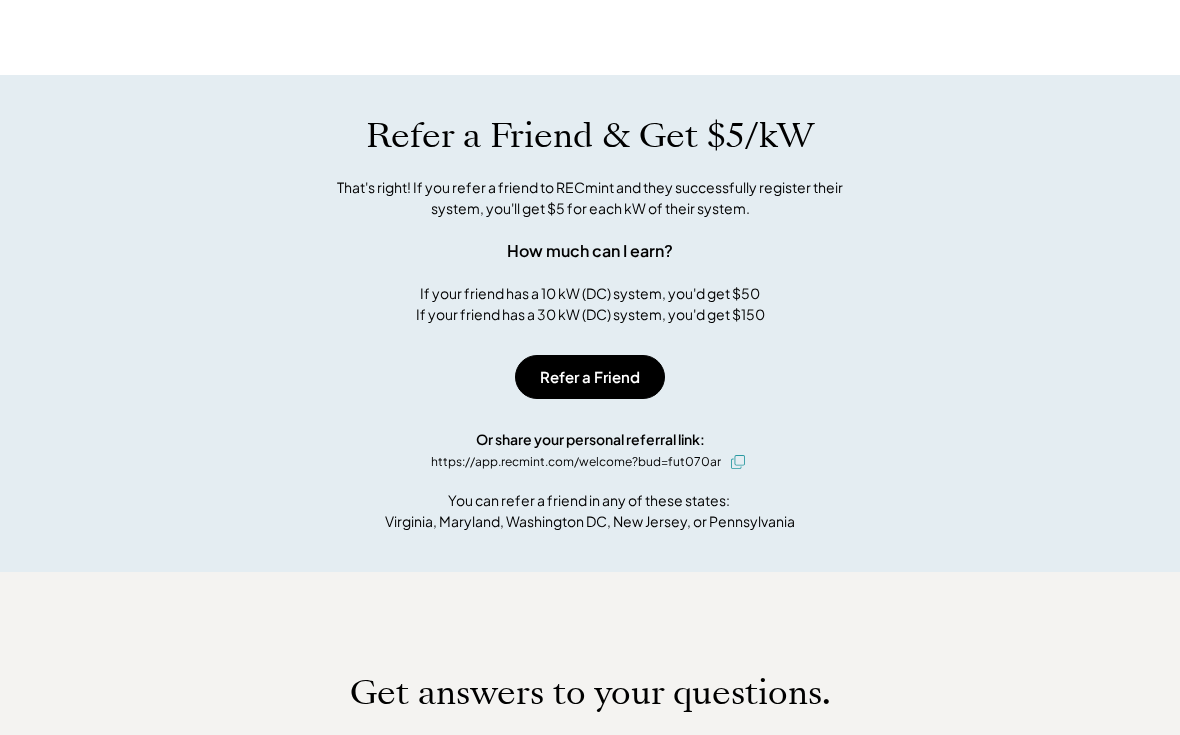 click on "Refer a Friend & Get $5/kW That's right! If you refer a friend to RECmint and they successfully register their system, you'll get $5 for each kW of their system. How much can I earn? If your friend has a 10 kW (DC) system, you'd get $50
If your friend has a 30 kW (DC) system, you'd get $150" at bounding box center (590, 220) 